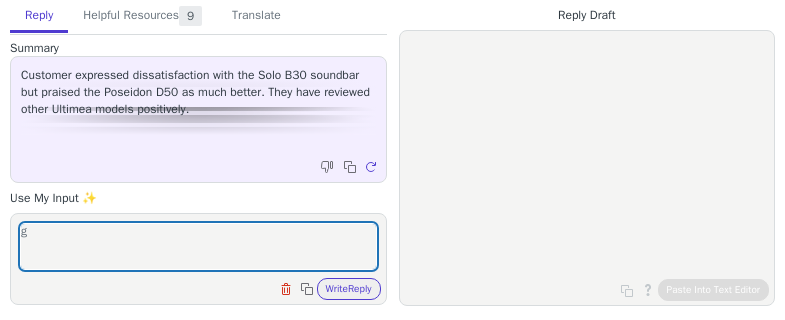 scroll, scrollTop: 0, scrollLeft: 0, axis: both 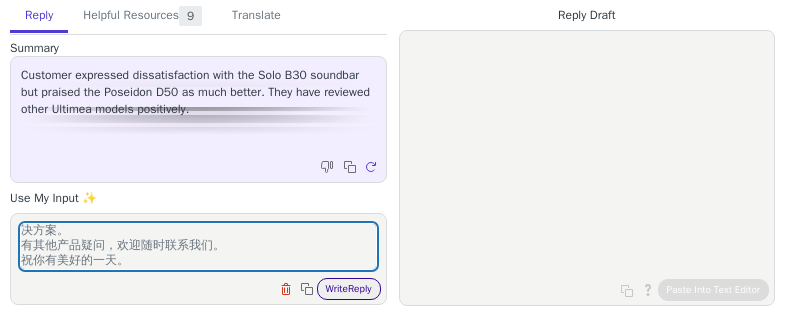 type on "感谢你的告知。
我们始终将你的产品认可作为我们服务的首要关注。
虽然Solo B30 Pro soundbar之前未能达到你的期望，但是我们会站在你的角度尽可能的通过我们的客户服务来帮助你找到适合你的解决方案。
有其他产品疑问，欢迎随时联系我们。
祝你有美好的一天。" 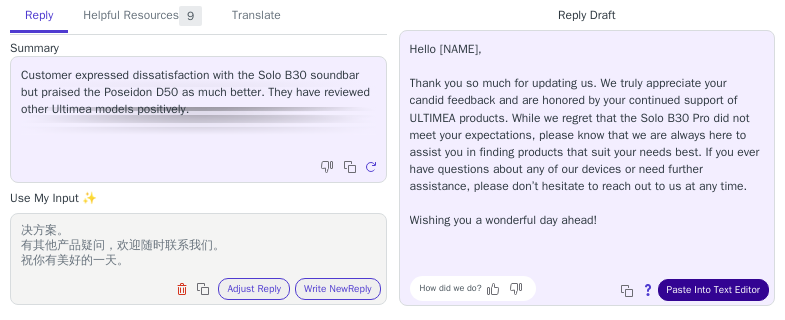 click on "Paste Into Text Editor" at bounding box center [713, 290] 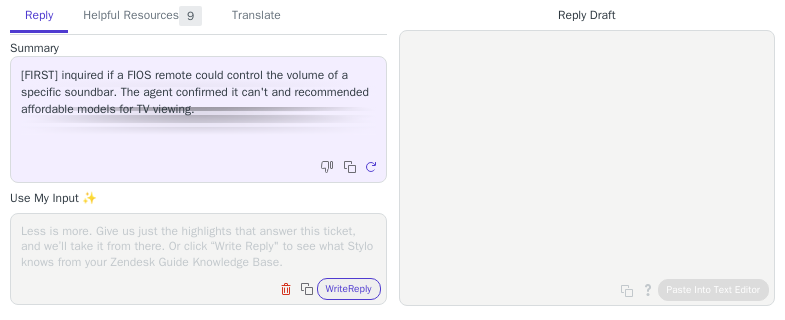 scroll, scrollTop: 0, scrollLeft: 0, axis: both 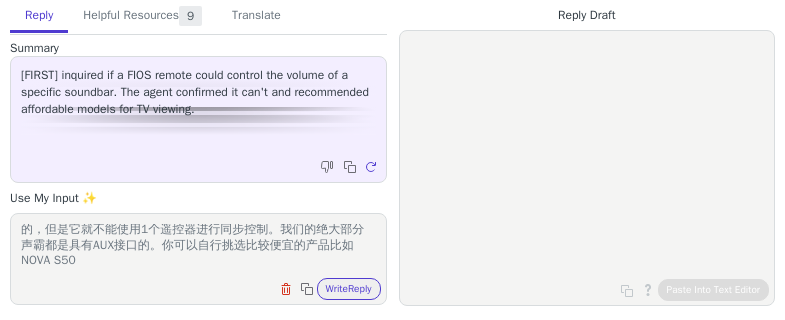 drag, startPoint x: 221, startPoint y: 255, endPoint x: 305, endPoint y: 257, distance: 84.0238 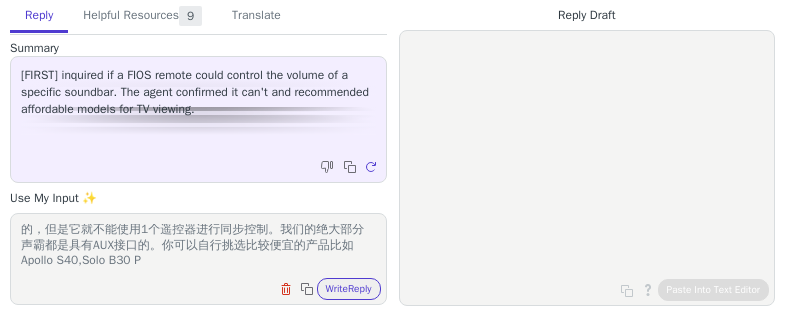 scroll, scrollTop: 45, scrollLeft: 0, axis: vertical 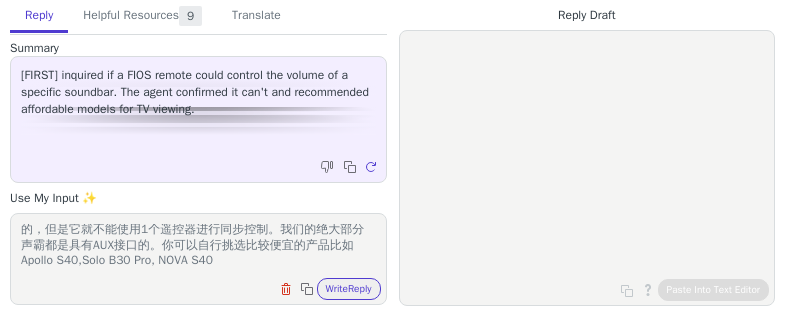 click on "如果它只有3.5mm Aux output，我们的声霸是可以正常兼容使用的，但是它就不能使用1个遥控器进行同步控制。我们的绝大部分声霸都是具有AUX接口的。你可以自行挑选比较便宜的产品比如Apollo S40,Solo B30 Pro, NOVA S40" at bounding box center (198, 246) 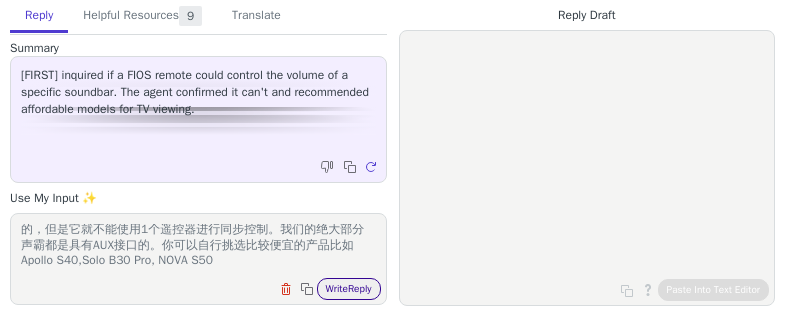 type on "如果它只有3.5mm Aux output，我们的声霸是可以正常兼容使用的，但是它就不能使用1个遥控器进行同步控制。我们的绝大部分声霸都是具有AUX接口的。你可以自行挑选比较便宜的产品比如Apollo S40,Solo B30 Pro, NOVA S50" 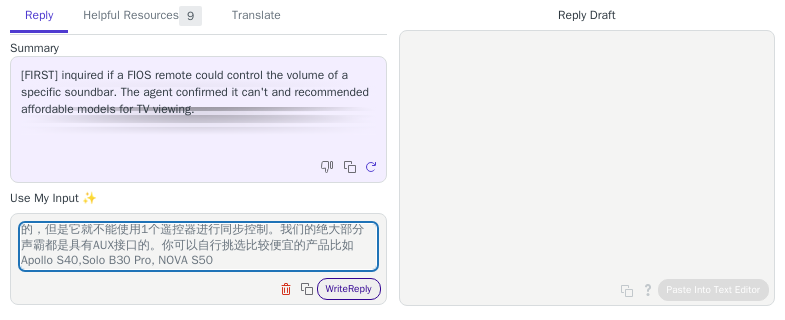 click on "Write  Reply" at bounding box center [349, 289] 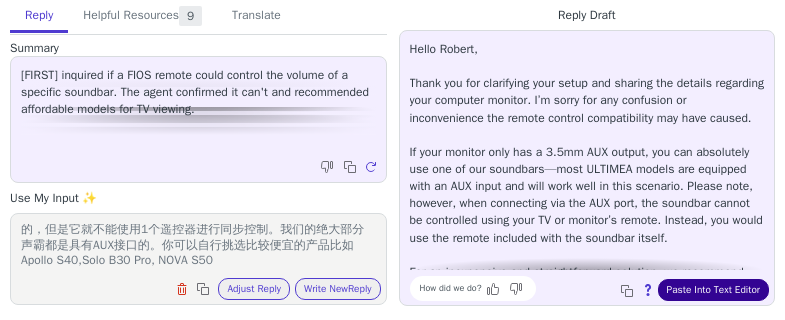 click on "Paste Into Text Editor" at bounding box center [713, 290] 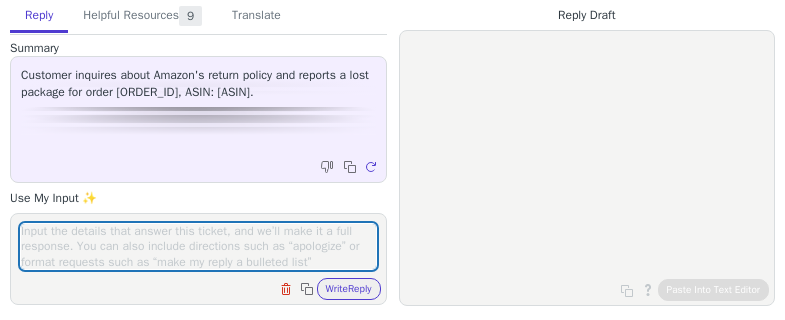 scroll, scrollTop: 0, scrollLeft: 0, axis: both 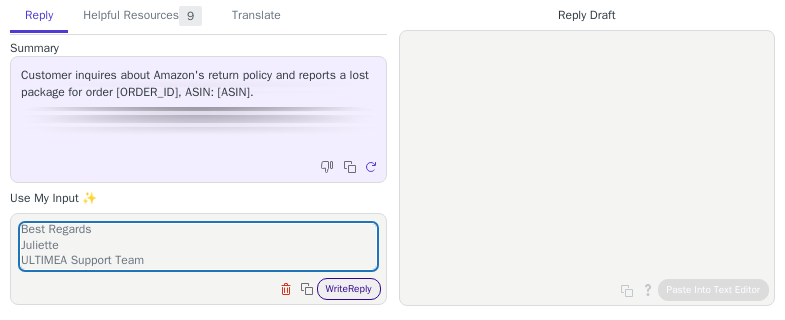 type on "你是说你自从购买这款产品之后就一直没收到包裹是吗？
Hello [NAME],
I apologize for any inconvenience this may have caused you.
Your package was handled and shipped entirely by Amazon Logistics.
If you have not received your package by the latest expected delivery date, we recommend reaching out to Amazon customer service for assistance.
Link: https://www.amazon.com/gp/help/customer/contact-us
They will be able to investigate and address this issue for you promptly.
Thank you for your time and patience.
Best Regards
Juliette
ULTIMEA Support Team" 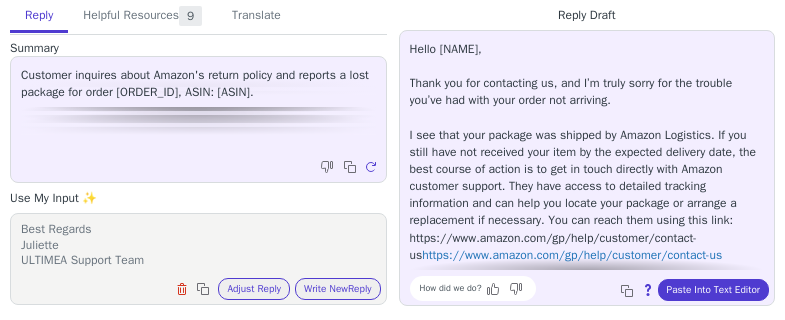 click on "Hello [NAME], Thank you for contacting us, and I’m truly sorry for the trouble you’ve had with your order not arriving. I see that your package was shipped by Amazon Logistics. If you still have not received your item by the expected delivery date, the best course of action is to get in touch directly with Amazon customer support. They have access to detailed tracking information and can help you locate your package or arrange a replacement if necessary. You can reach them using this link:  https://www.amazon.com/gp/help/customer/contact-us If there’s anything else we can do to support you, please let us know. We appreciate your patience and understanding. How did we do?   Copy to clipboard About this reply Paste Into Text Editor" at bounding box center [587, 168] 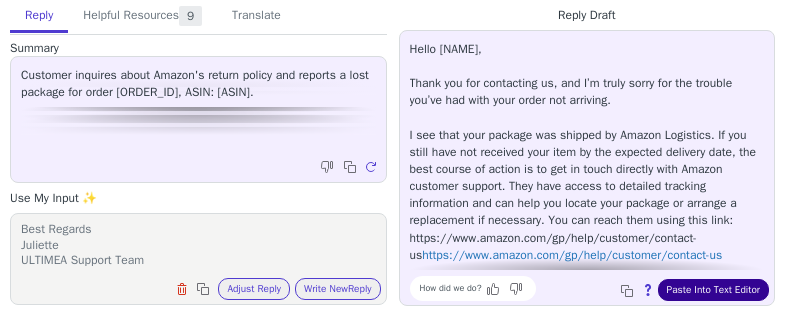 click on "Paste Into Text Editor" at bounding box center (713, 290) 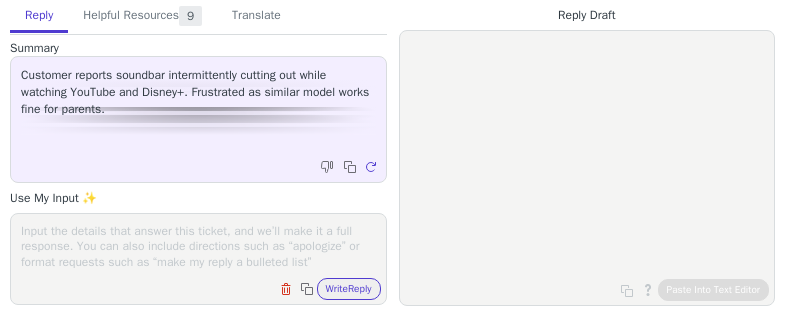 scroll, scrollTop: 0, scrollLeft: 0, axis: both 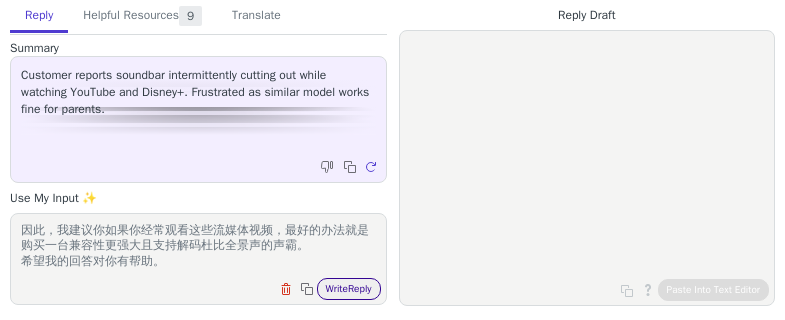 type on "正如我在上一封邮件中的解释那样，Disney+也是属于流媒体视频中的一种，而你购买的这款Apollo S40 Soundbar是只支持解码立体声音频的，而流媒体节目中有很多其他格式的视频是声霸无法正常解码的因此就可能出现断断续续的情况。你父母不会遇到可能是他们观看的视频是属于立体声音频格式的。
因此，我建议你如果你经常观看这些流媒体视频，最好的办法就是购买一台兼容性更强大且支持解码杜比全景声的声霸。
希望我的回答对你有帮助。" 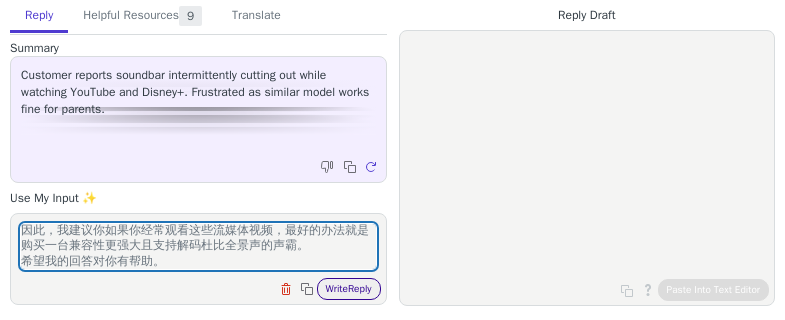 click on "Write  Reply" at bounding box center (349, 289) 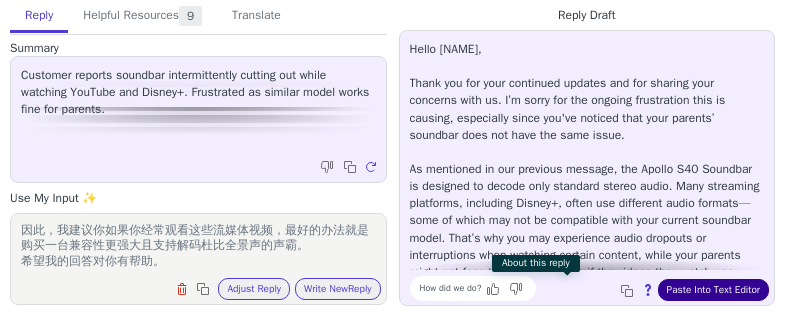click on "Paste Into Text Editor" at bounding box center [713, 290] 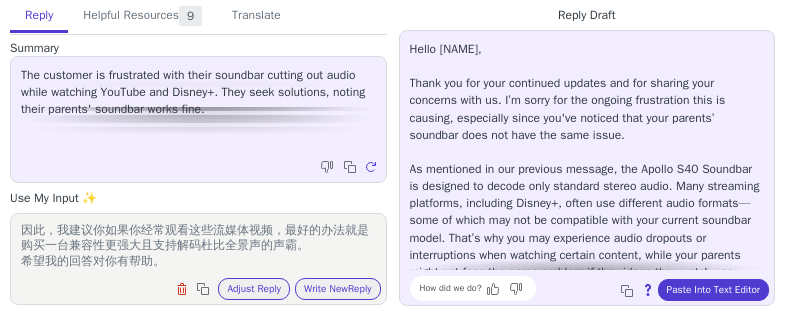 click on "正如我在上一封邮件中的解释那样，Disney+也是属于流媒体视频中的一种，而你购买的这款Apollo S40 Soundbar是只支持解码立体声音频的，而流媒体节目中有很多其他格式的视频是声霸无法正常解码的因此就可能出现断断续续的情况。你父母不会遇到可能是他们观看的视频是属于立体声音频格式的。
因此，我建议你如果你经常观看这些流媒体视频，最好的办法就是购买一台兼容性更强大且支持解码杜比全景声的声霸。
希望我的回答对你有帮助。" at bounding box center (198, 246) 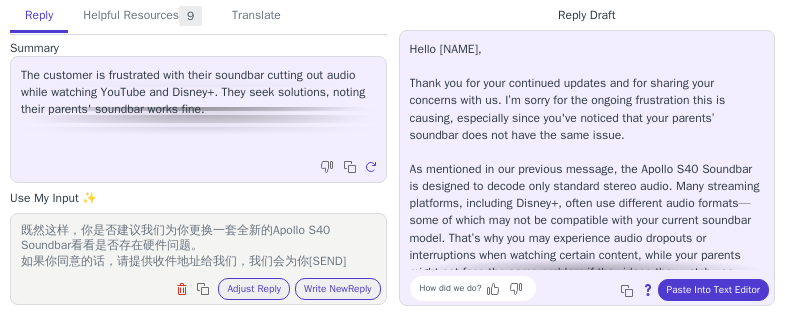 scroll, scrollTop: 27, scrollLeft: 0, axis: vertical 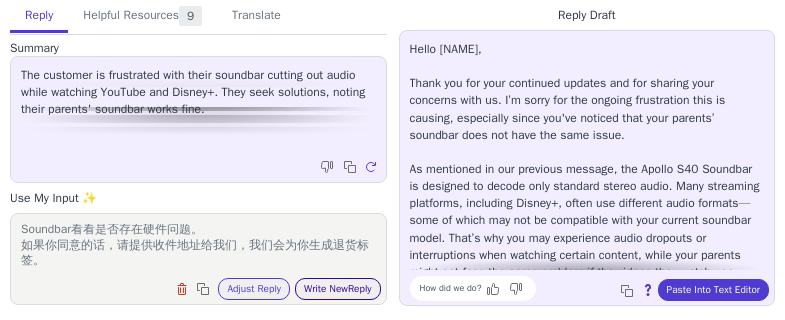 type on "既然这样，你是否建议我们为你更换一套全新的Apollo S40 Soundbar看看是否存在硬件问题。
如果你同意的话，请提供收件地址给我们，我们会为你生成退货标签。" 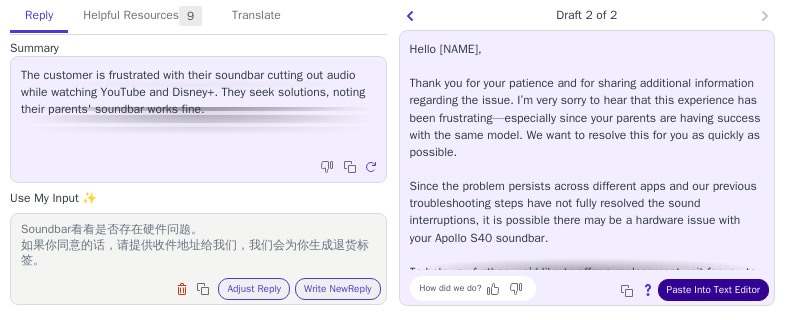 click on "Paste Into Text Editor" at bounding box center (713, 290) 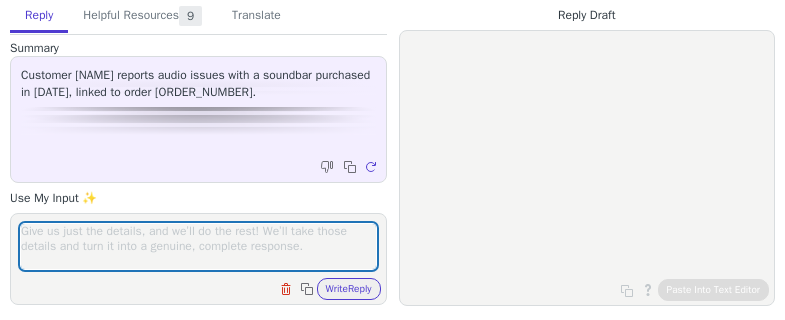 scroll, scrollTop: 0, scrollLeft: 0, axis: both 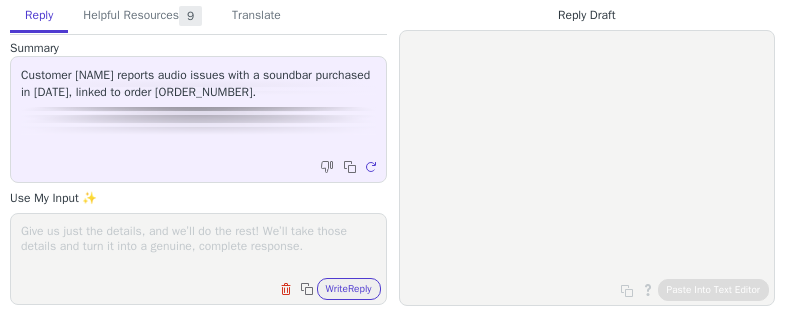 paste on "1. Press and hold the "mute" button on the remote control for 5 seconds to reset the soundbar to factory settings.
2. Disconnect all cables from the soundbar and wait for 3 minutes before reconnecting them.
3. Replace the HDMI or OPT cable." 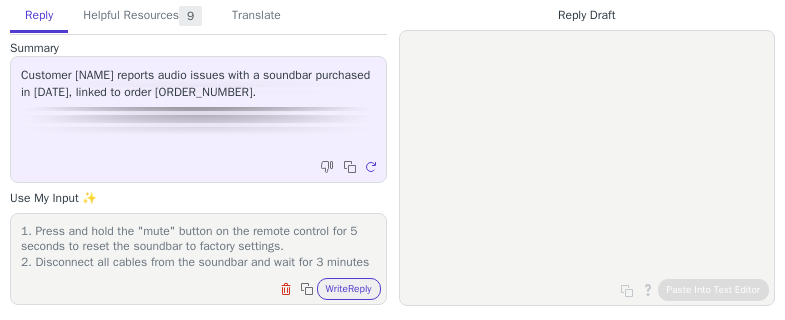 scroll, scrollTop: 63, scrollLeft: 0, axis: vertical 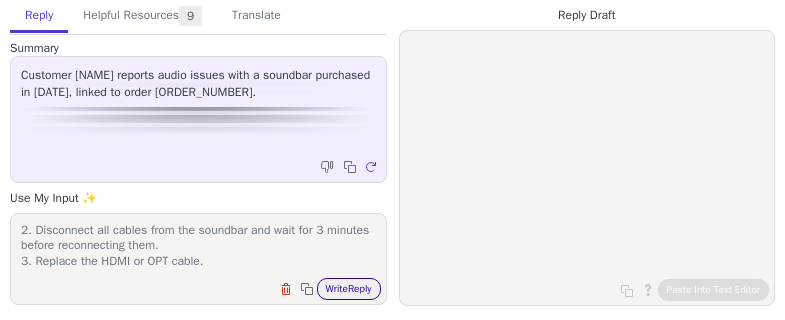 type on "1. Press and hold the "mute" button on the remote control for 5 seconds to reset the soundbar to factory settings.
2. Disconnect all cables from the soundbar and wait for 3 minutes before reconnecting them.
3. Replace the HDMI or OPT cable." 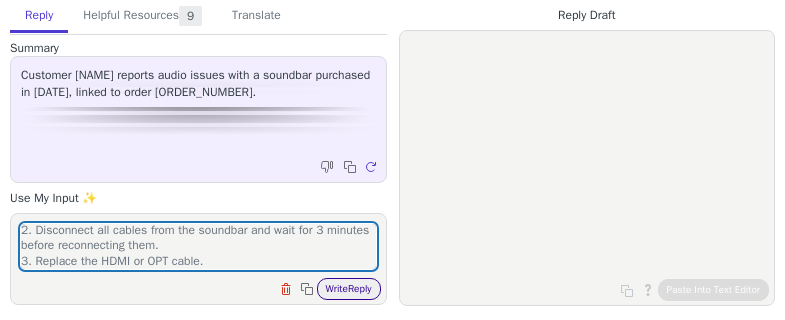 click on "Write  Reply" at bounding box center (349, 289) 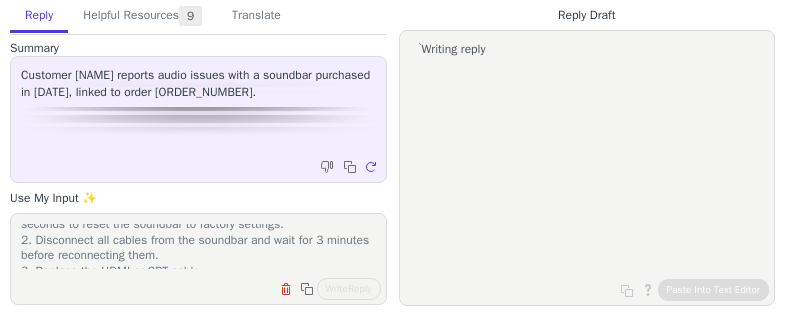 scroll, scrollTop: 0, scrollLeft: 0, axis: both 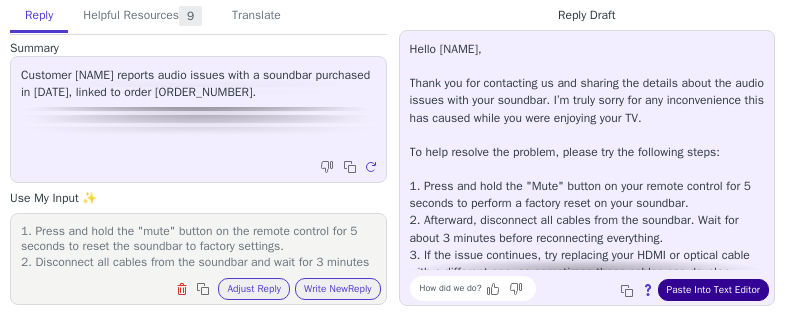 click on "Paste Into Text Editor" at bounding box center (713, 290) 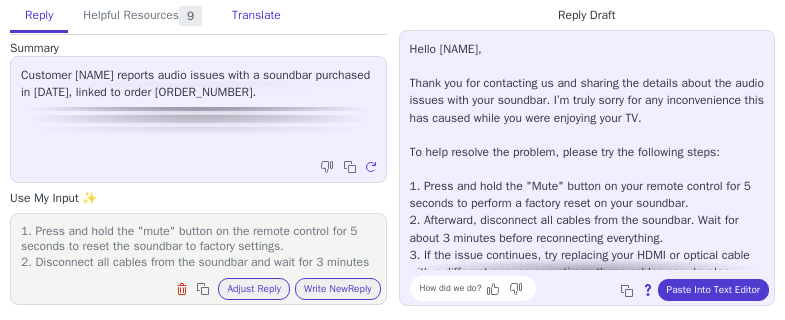 click on "Translate" at bounding box center [256, 16] 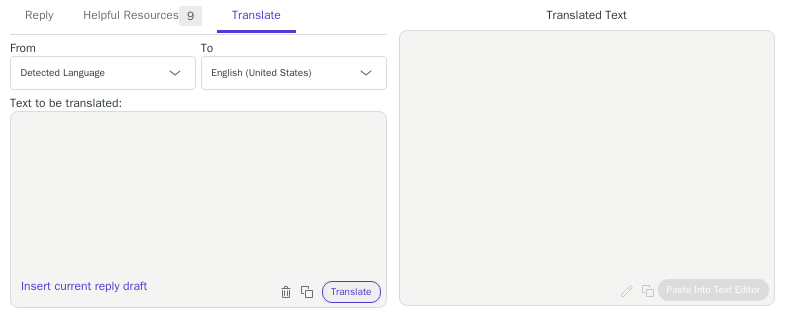 click at bounding box center (198, 197) 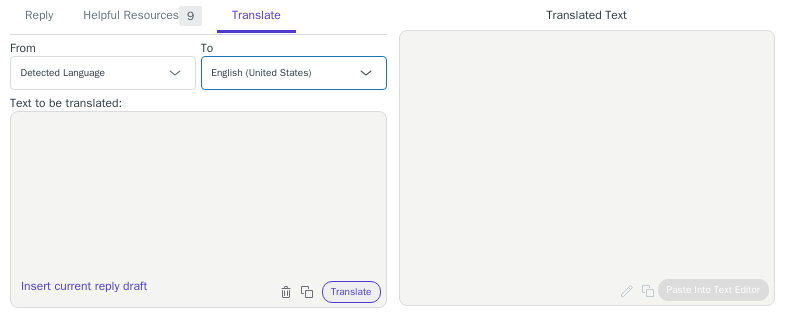 paste on "Hello Enrico,
Thank you for contacting us. I’m truly sorry for any inconvenience this has caused while you were enjoying your TV.
To help resolve the problem, please try the following steps:
1. Press and hold the "Mute" button on your remote control for 5 seconds to perform a factory reset on your soundbar.
2. Afterward, disconnect all cables from the soundbar. Wait for about 3 minutes before reconnecting everything.
3. If the issue continues, try replacing your HDMI or optical cable with a different one, as sometimes these cables can develop faults.
If these steps do not resolve the issue, please let us know a video of the problem, and we will gladly explore further troubleshooting or after-sales solutions for you.
If you have any other questions or need additional support, please feel free to reach out.
Warm Regards,
Juliette
ULTIMEA Customer Support Team" 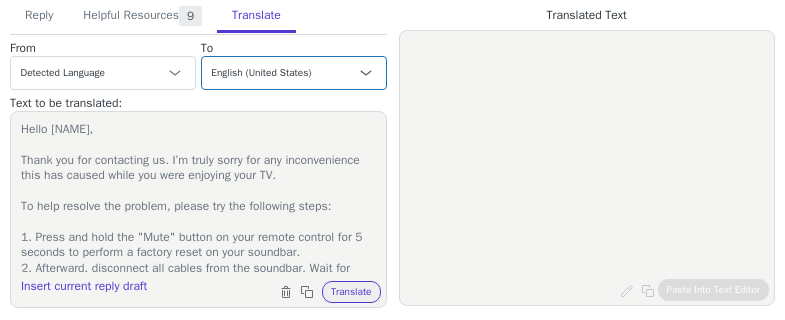 scroll, scrollTop: 390, scrollLeft: 0, axis: vertical 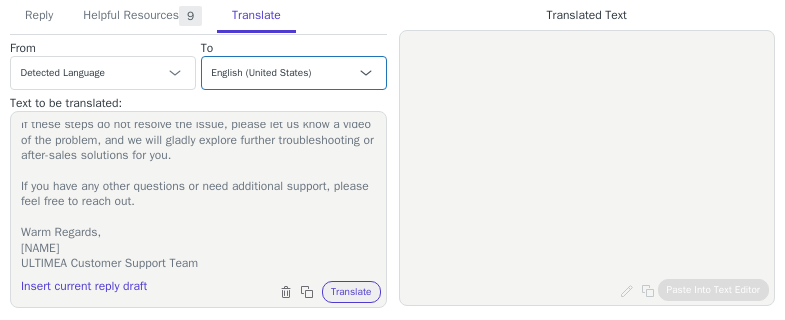 type on "Hello Enrico,
Thank you for contacting us. I’m truly sorry for any inconvenience this has caused while you were enjoying your TV.
To help resolve the problem, please try the following steps:
1. Press and hold the "Mute" button on your remote control for 5 seconds to perform a factory reset on your soundbar.
2. Afterward, disconnect all cables from the soundbar. Wait for about 3 minutes before reconnecting everything.
3. If the issue continues, try replacing your HDMI or optical cable with a different one, as sometimes these cables can develop faults.
If these steps do not resolve the issue, please let us know a video of the problem, and we will gladly explore further troubleshooting or after-sales solutions for you.
If you have any other questions or need additional support, please feel free to reach out.
Warm Regards,
Juliette
ULTIMEA Customer Support Team" 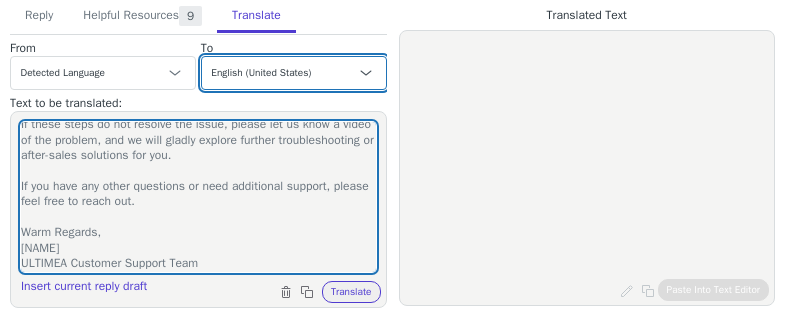 click on "Czech English (United States) Danish Dutch - Nederlands French - français French (Canada) German - Deutsch Italian - italiano Japanese - 日本語 Korean Norwegian Polish Portuguese Portuguese (Brazil) Slovak Spanish - español Swedish English (United Kingdom) Spanish (Spain) - español (España) Chinese (Simplified) - 中文（简体）" at bounding box center (294, 73) 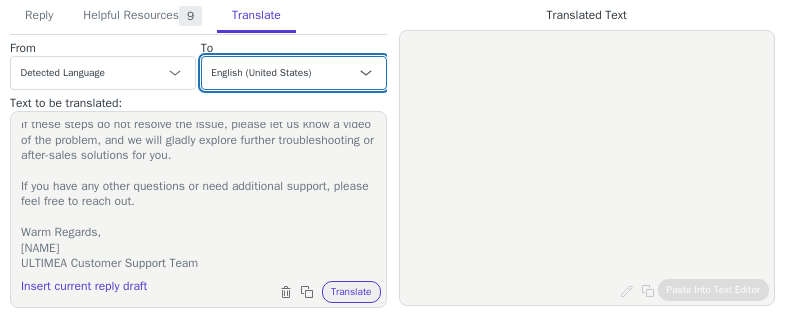 select on "it" 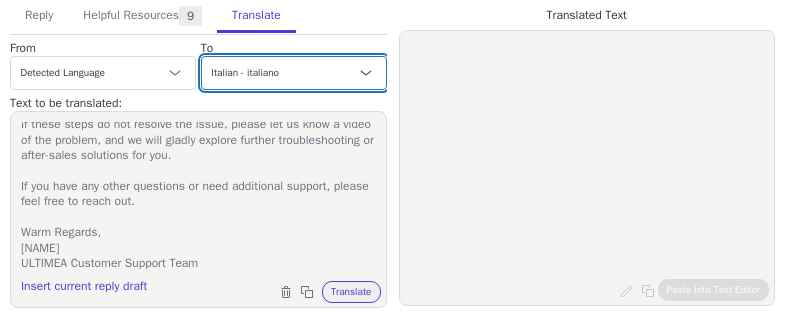 click on "Czech English (United States) Danish Dutch - Nederlands French - français French (Canada) German - Deutsch Italian - italiano Japanese - 日本語 Korean Norwegian Polish Portuguese Portuguese (Brazil) Slovak Spanish - español Swedish English (United Kingdom) Spanish (Spain) - español (España) Chinese (Simplified) - 中文（简体）" at bounding box center [294, 73] 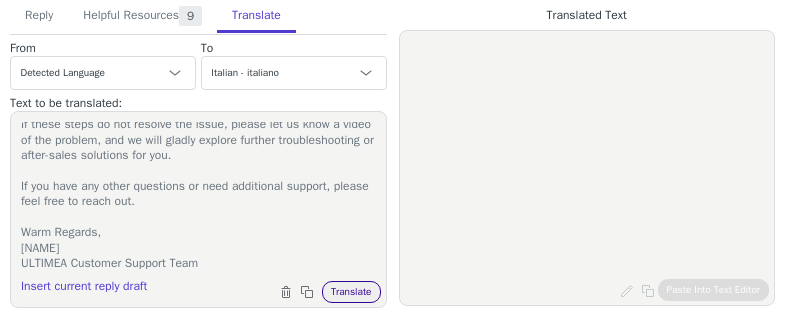 click on "Translate" at bounding box center (351, 292) 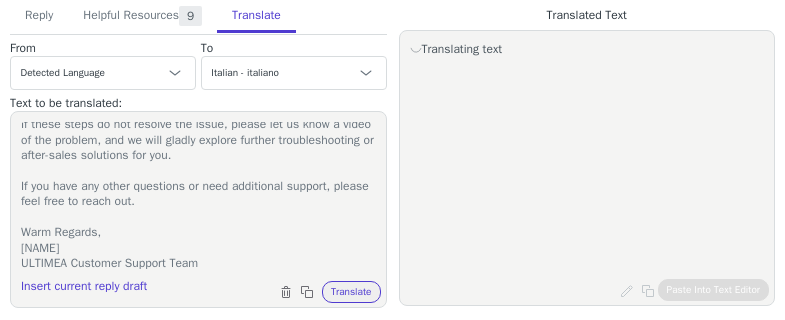 scroll, scrollTop: 0, scrollLeft: 0, axis: both 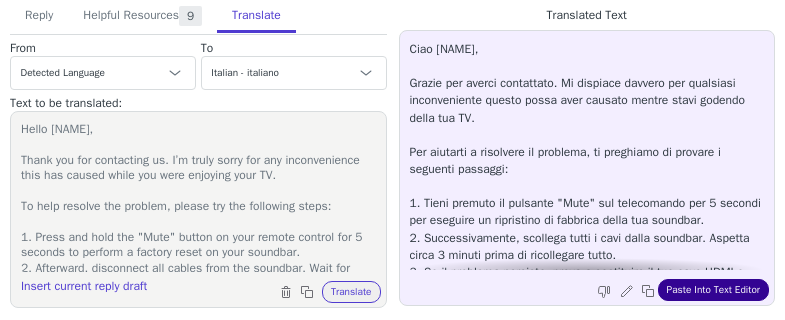 click on "Paste Into Text Editor" at bounding box center [713, 290] 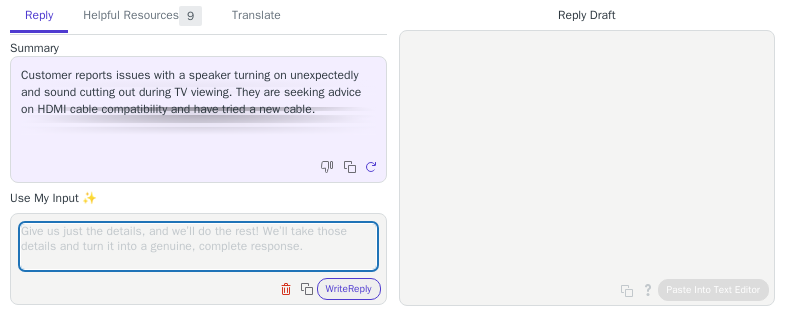 click at bounding box center [198, 246] 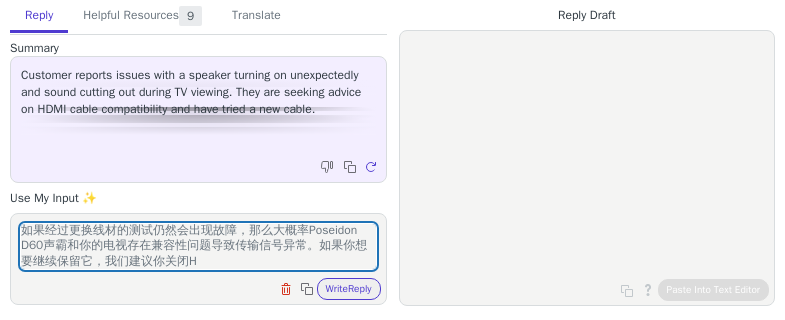 scroll, scrollTop: 27, scrollLeft: 0, axis: vertical 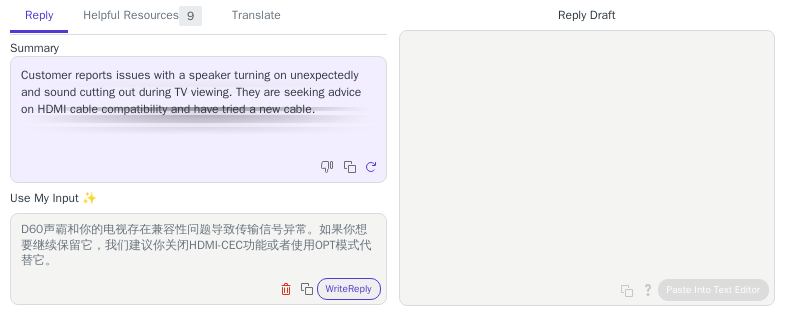 click on "如果经过更换线材的测试仍然会出现故障，那么大概率Poseidon D60声霸和你的电视存在兼容性问题导致传输信号异常。如果你想要继续保留它，我们建议你关闭HDMI-CEC功能或者使用OPT模式代替它。" at bounding box center [198, 246] 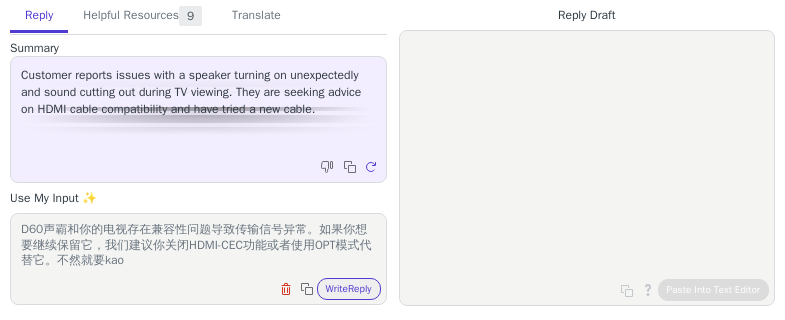 scroll, scrollTop: 45, scrollLeft: 0, axis: vertical 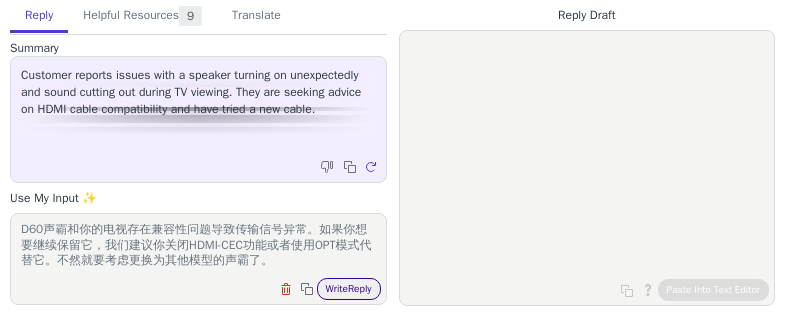 type on "如果经过更换线材的测试仍然会出现故障，那么大概率Poseidon D60声霸和你的电视存在兼容性问题导致传输信号异常。如果你想要继续保留它，我们建议你关闭HDMI-CEC功能或者使用OPT模式代替它。不然就要考虑更换为其他模型的声霸了。" 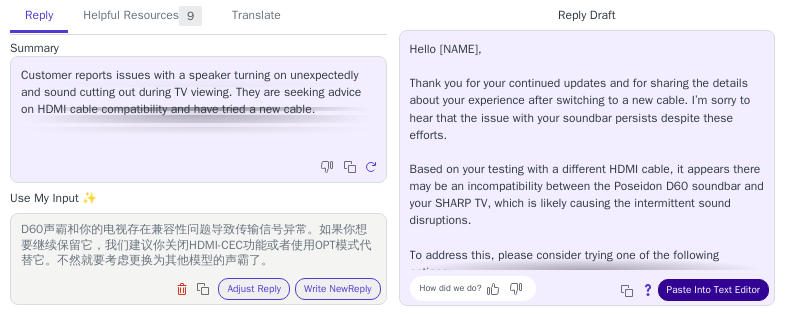 click on "Paste Into Text Editor" at bounding box center [713, 290] 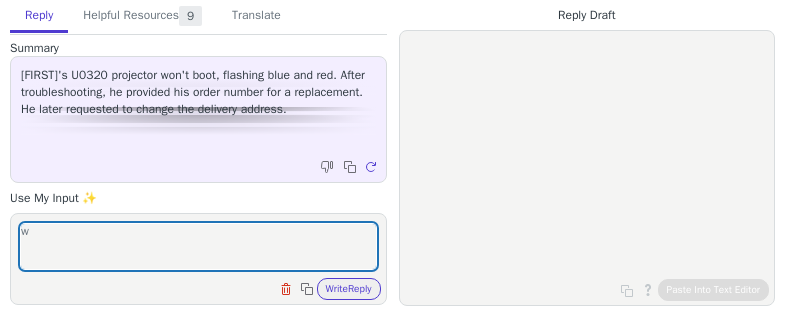 scroll, scrollTop: 0, scrollLeft: 0, axis: both 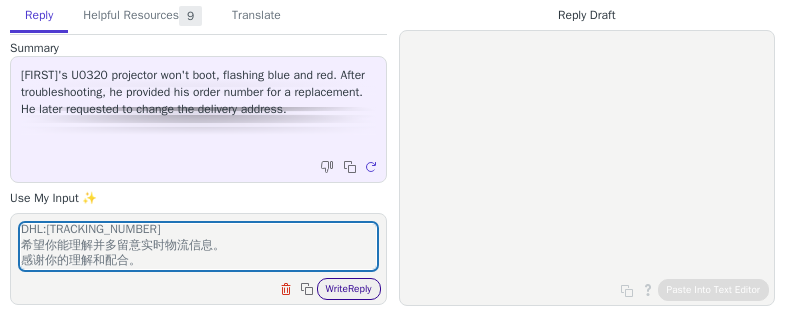 type on "我抱歉，包裹已安排发往柏林的路上了，无法更改收件地址。
DHL:[TRACKING_NUMBER]
希望你能理解并多留意实时物流信息。
感谢你的理解和配合。" 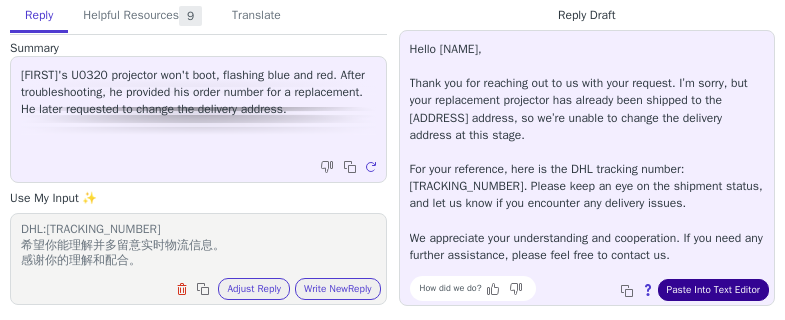 click on "Paste Into Text Editor" at bounding box center [713, 290] 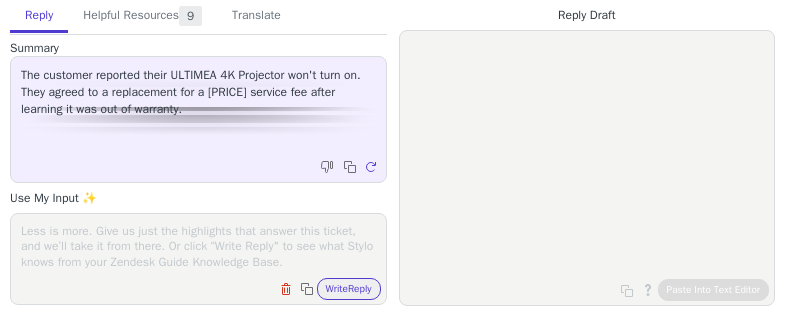 scroll, scrollTop: 0, scrollLeft: 0, axis: both 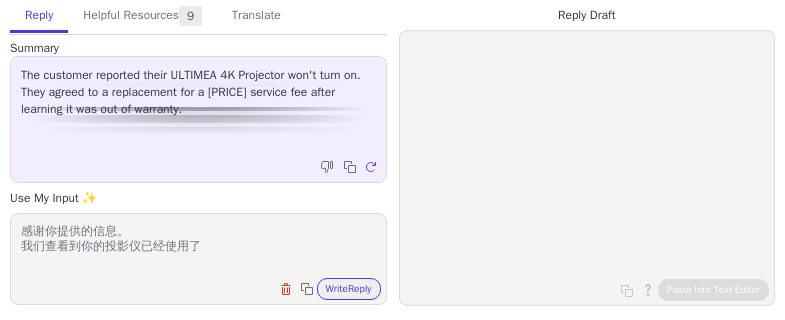 click on "感谢你提供的信息。
我们查看到你的投影仪已经使用了" at bounding box center [198, 246] 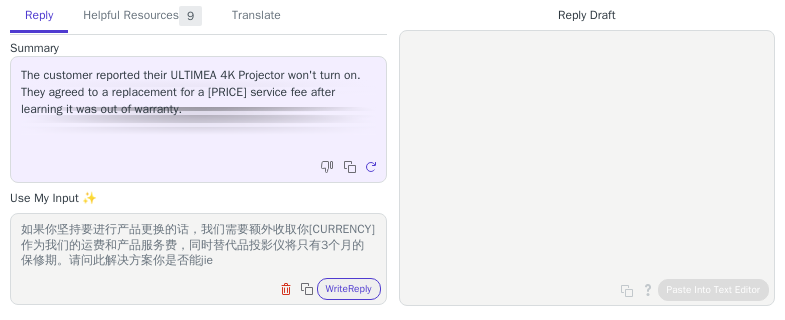 scroll, scrollTop: 81, scrollLeft: 0, axis: vertical 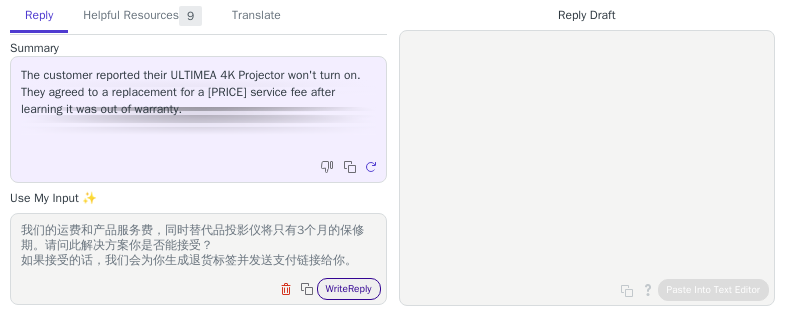 type on "感谢你提供的信息。
我们查看到你的投影仪已经使用了495天，已经超过了1年的保修期了。
如果你坚持要进行产品更换的话，我们需要额外收取你40USD作为我们的运费和产品服务费，同时替代品投影仪将只有3个月的保修期。请问此解决方案你是否能接受？
如果接受的话，我们会为你生成退货标签并发送支付链接给你。" 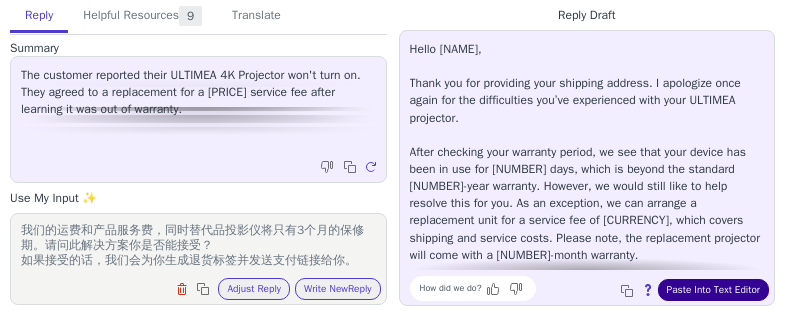 click on "Paste Into Text Editor" at bounding box center (713, 290) 